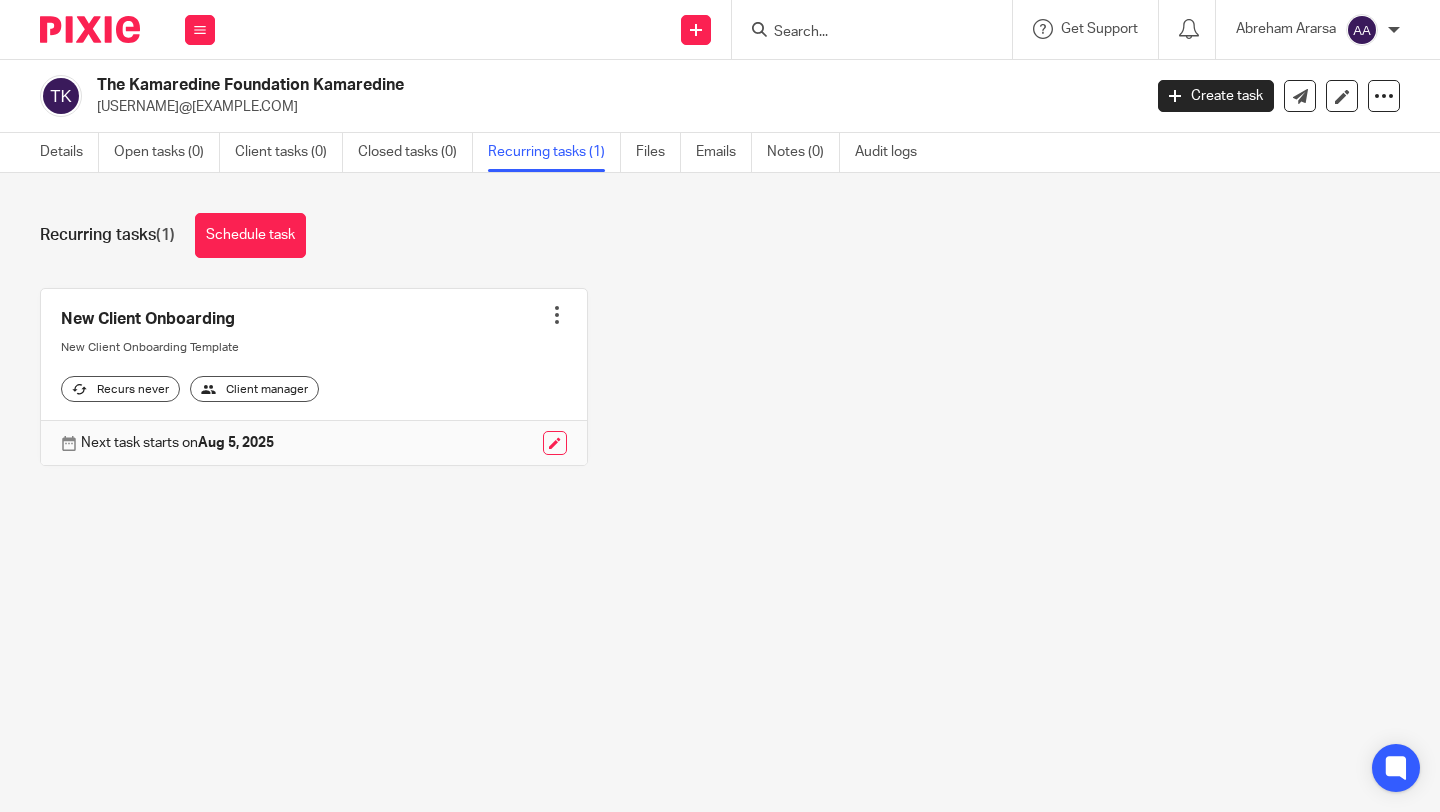scroll, scrollTop: 0, scrollLeft: 0, axis: both 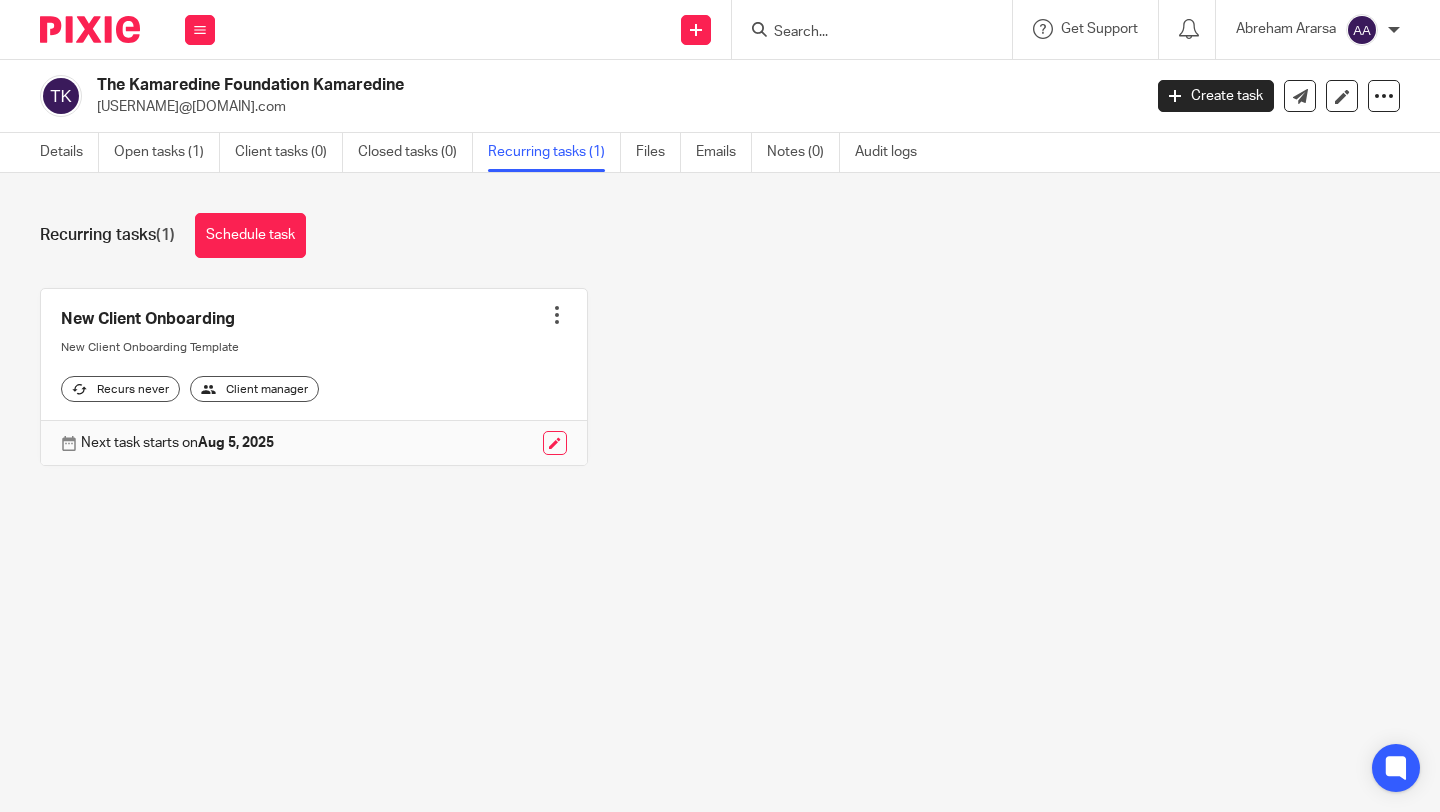 click at bounding box center (314, 377) 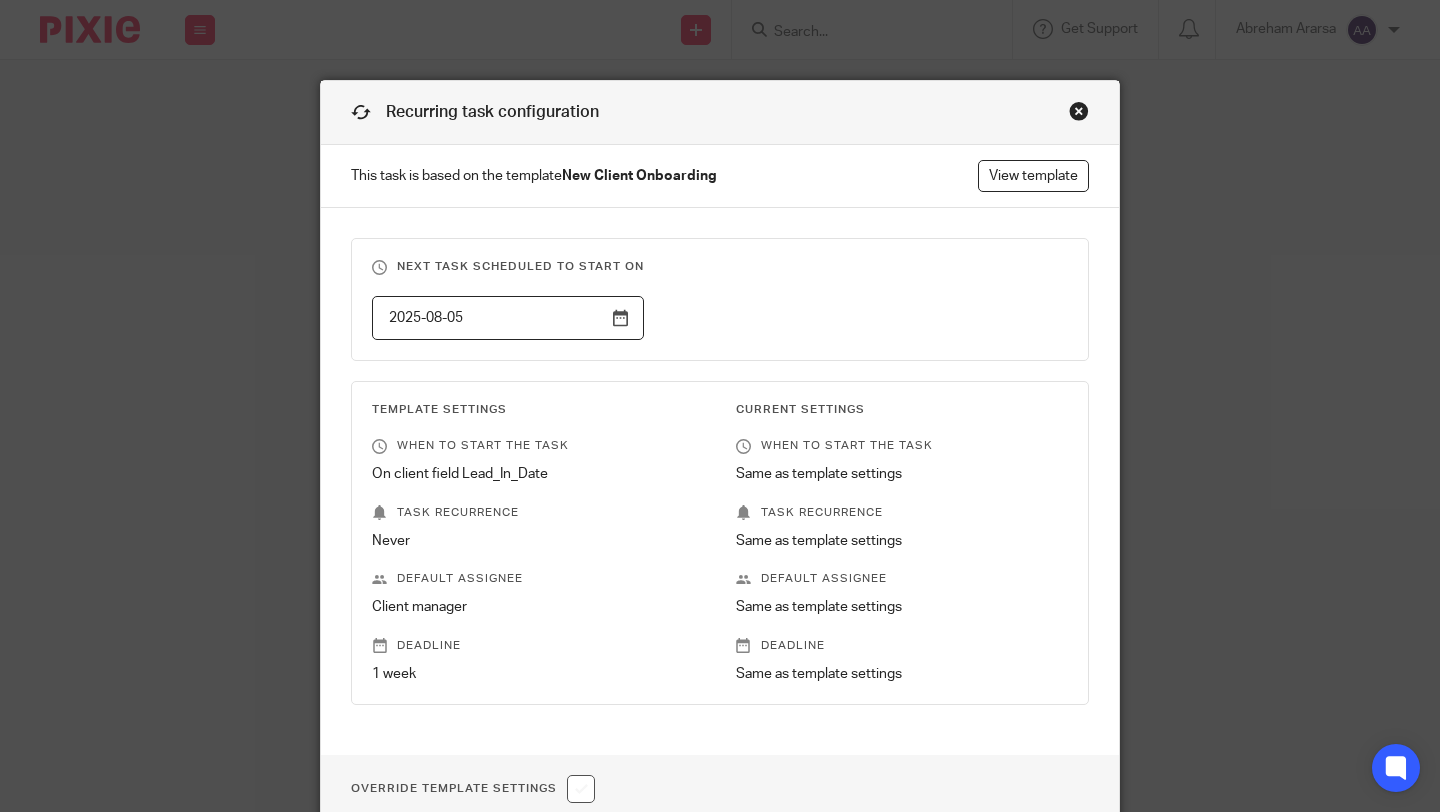 scroll, scrollTop: 0, scrollLeft: 0, axis: both 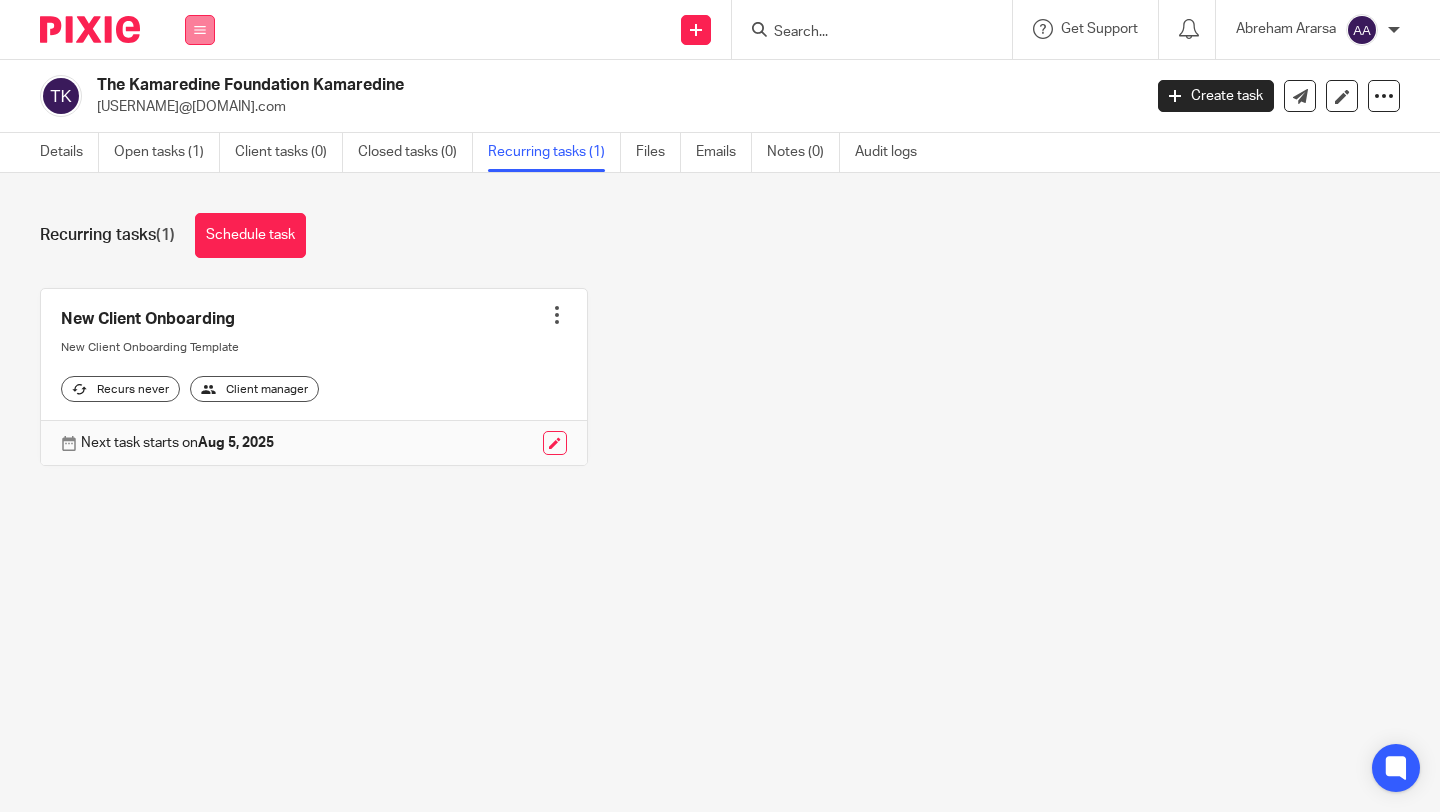 click at bounding box center [200, 30] 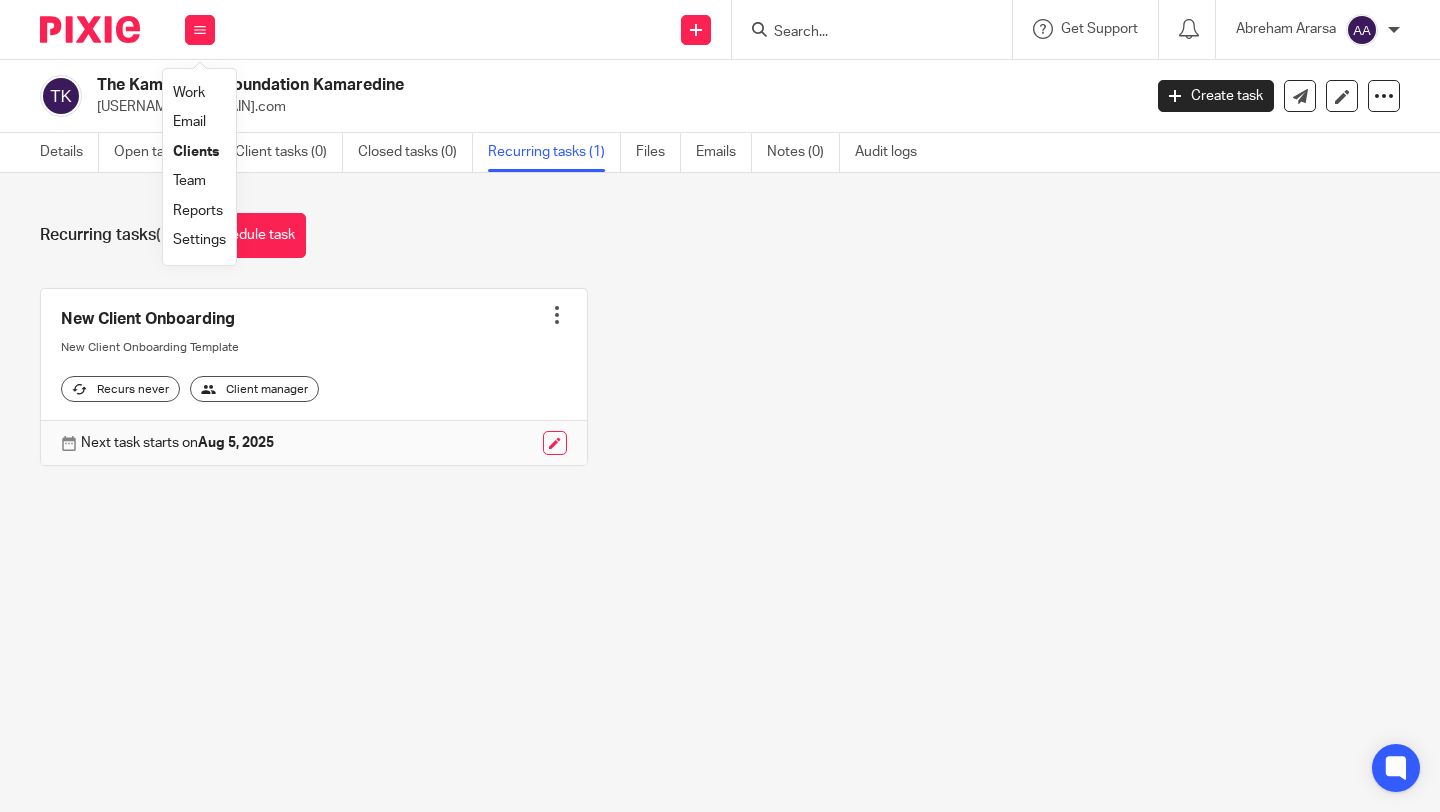 click on "Clients" at bounding box center [196, 152] 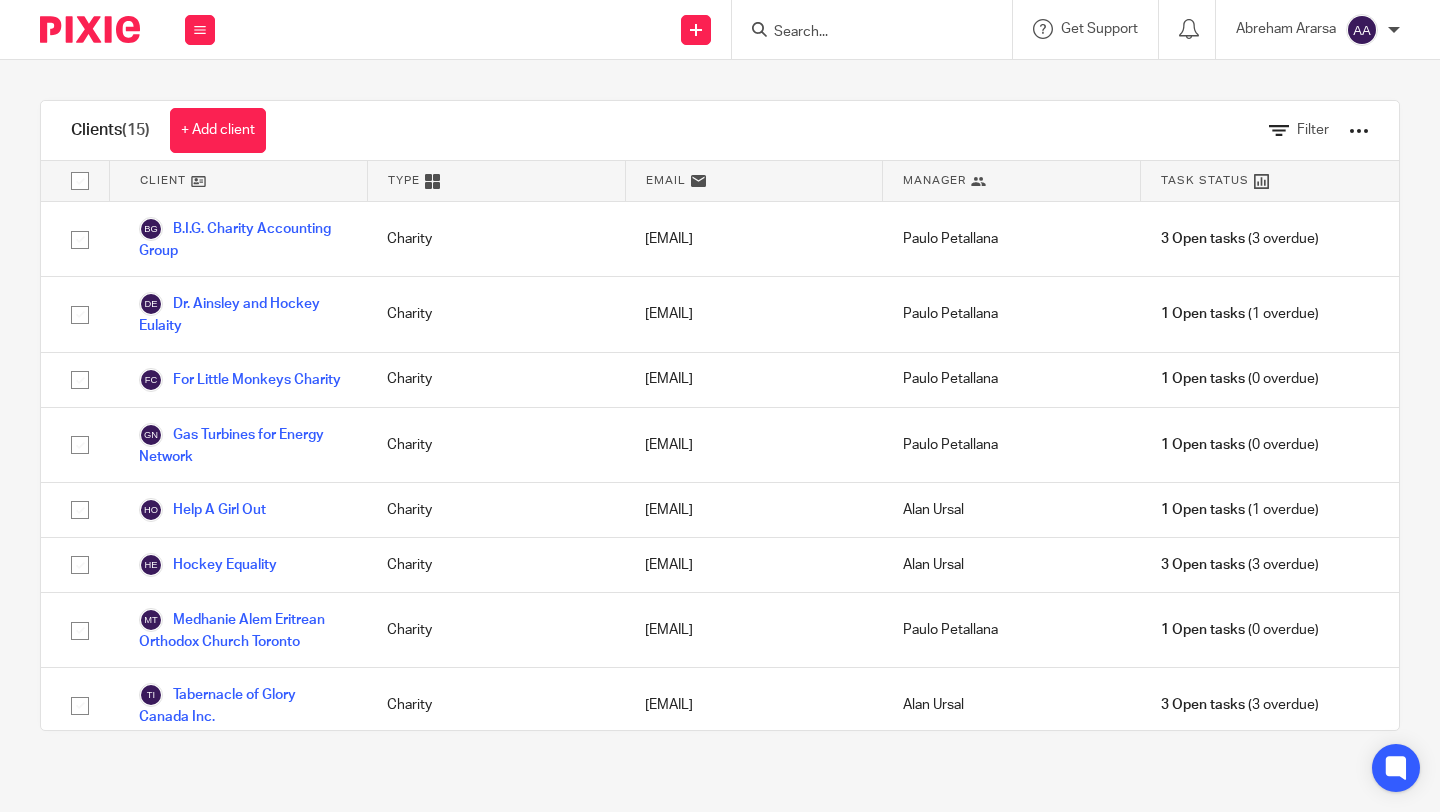 scroll, scrollTop: 0, scrollLeft: 0, axis: both 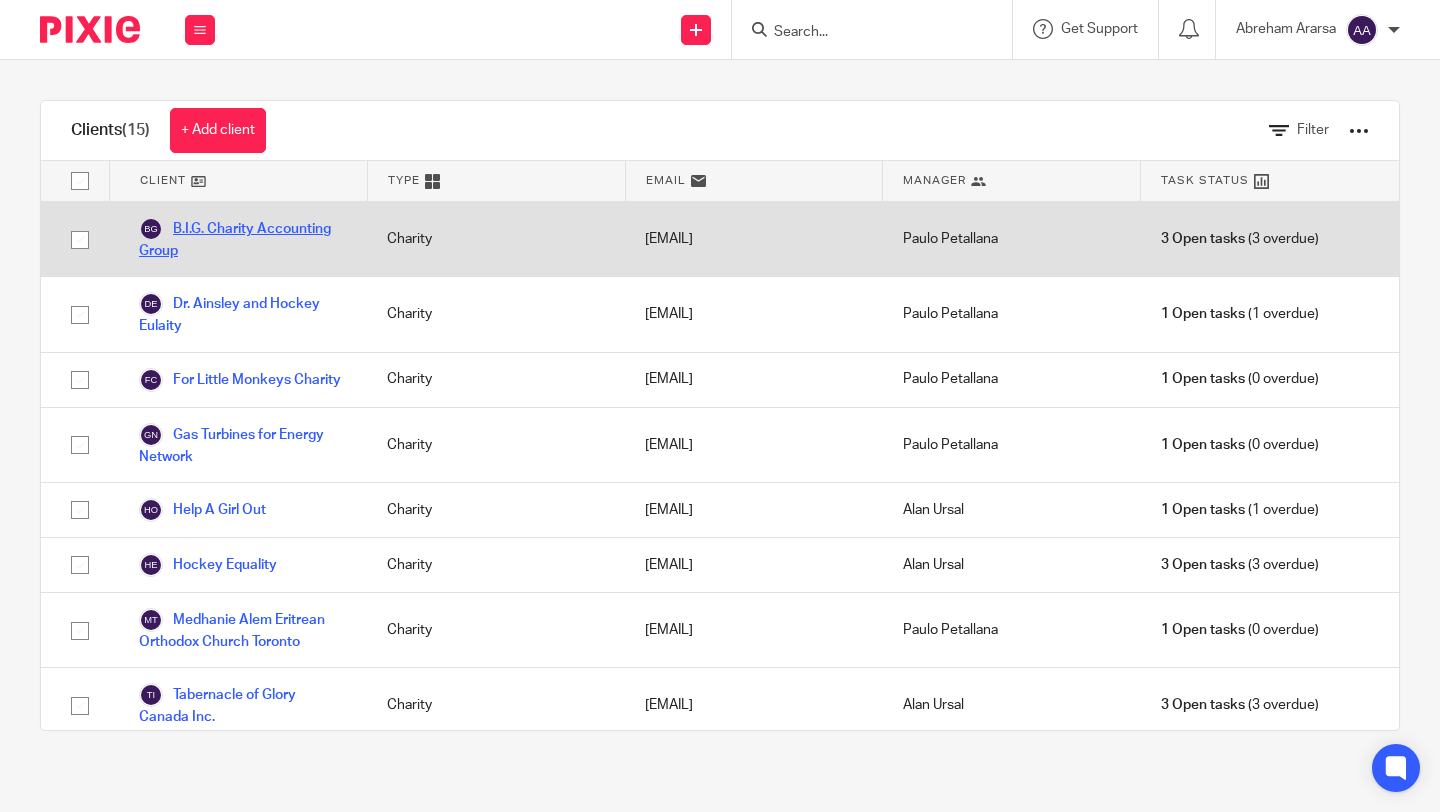 click on "B.I.G. Charity Accounting Group" at bounding box center (243, 239) 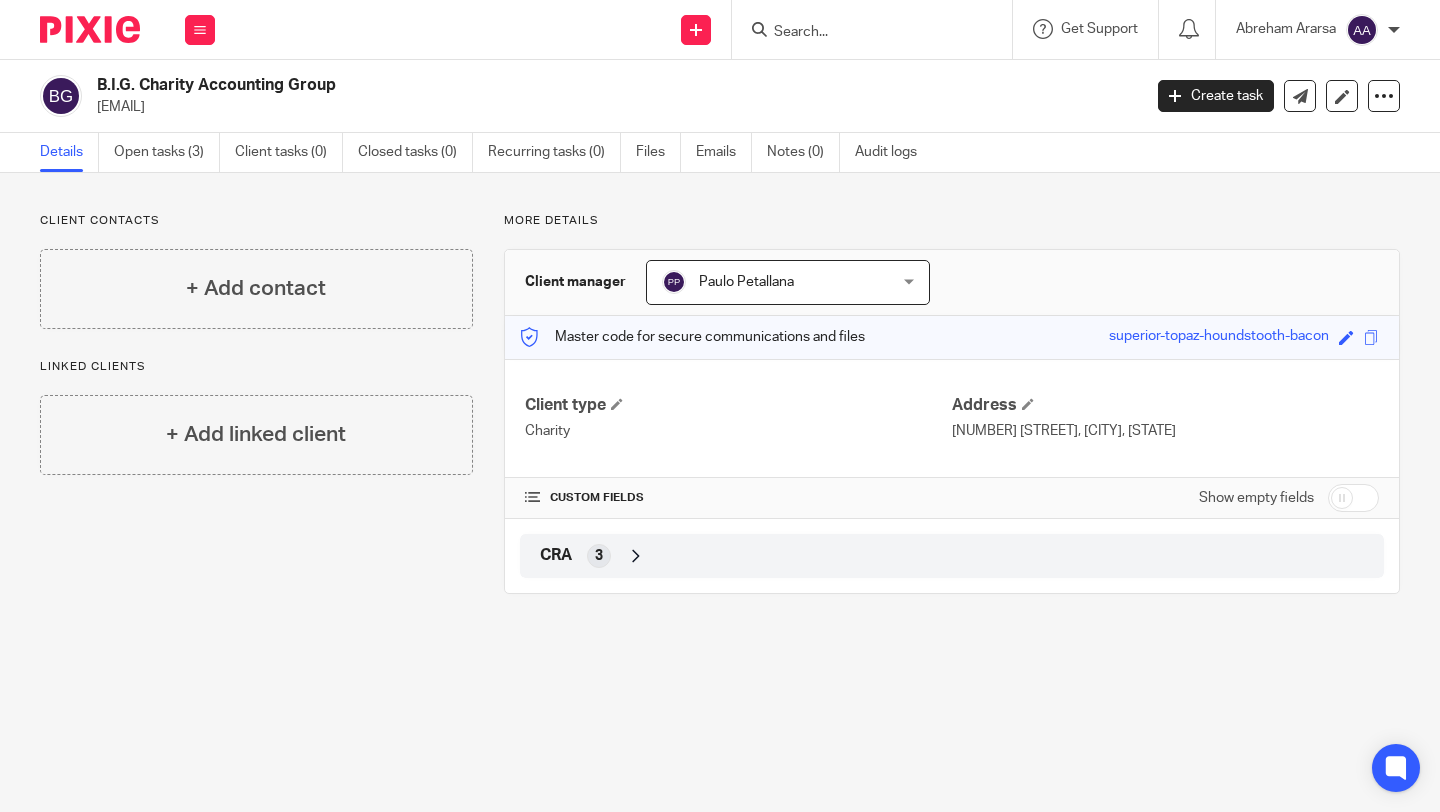 scroll, scrollTop: 0, scrollLeft: 0, axis: both 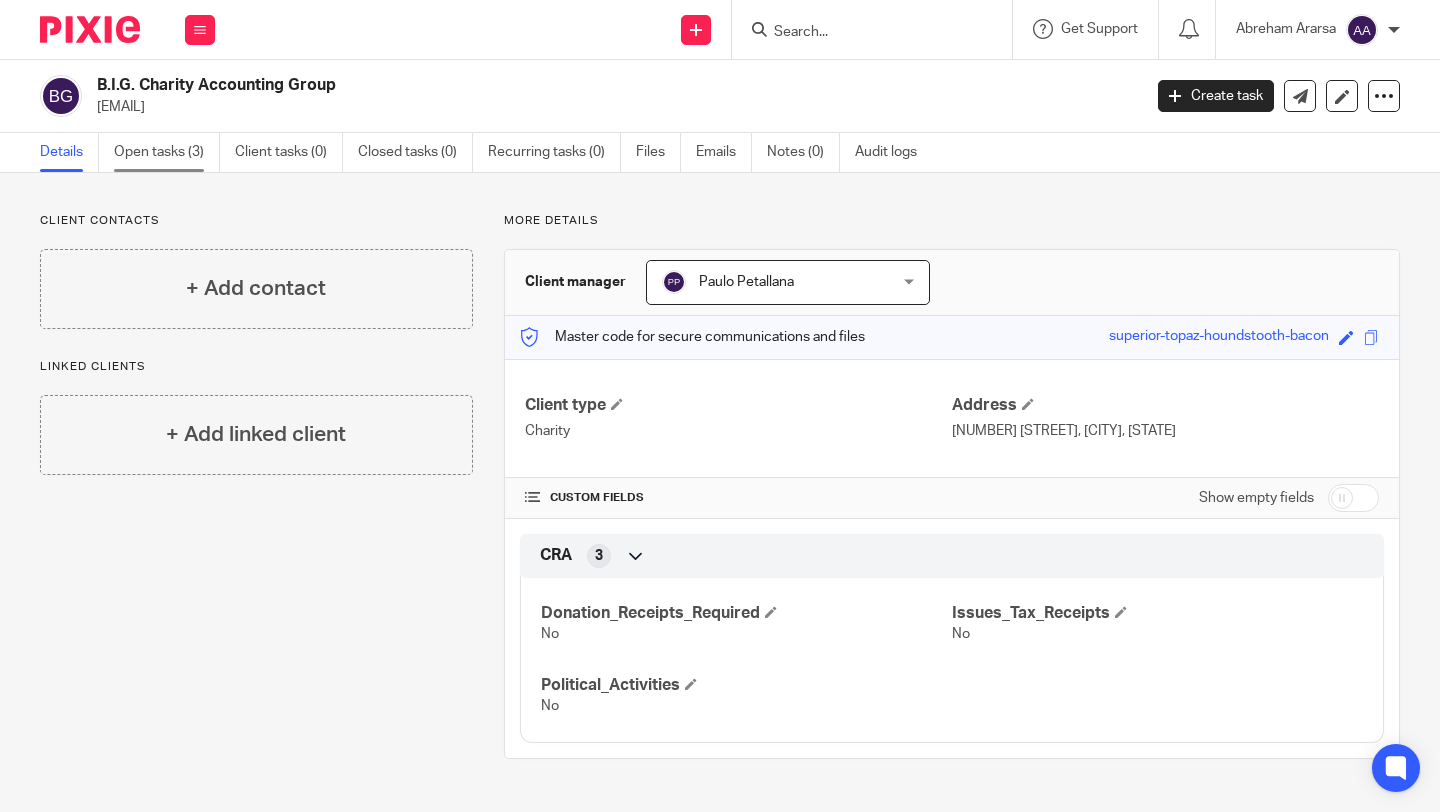 click on "Open tasks (3)" at bounding box center [167, 152] 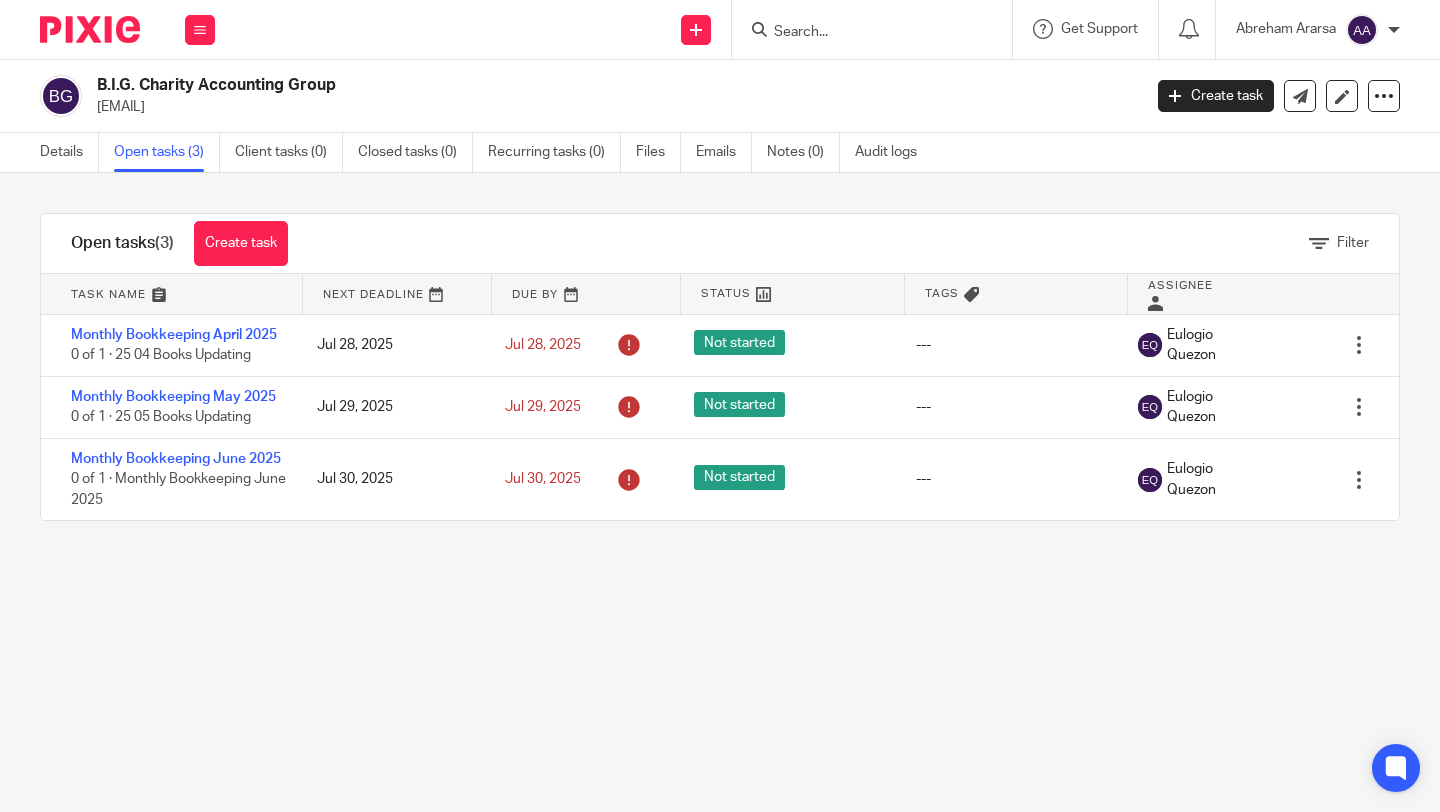 scroll, scrollTop: 0, scrollLeft: 0, axis: both 